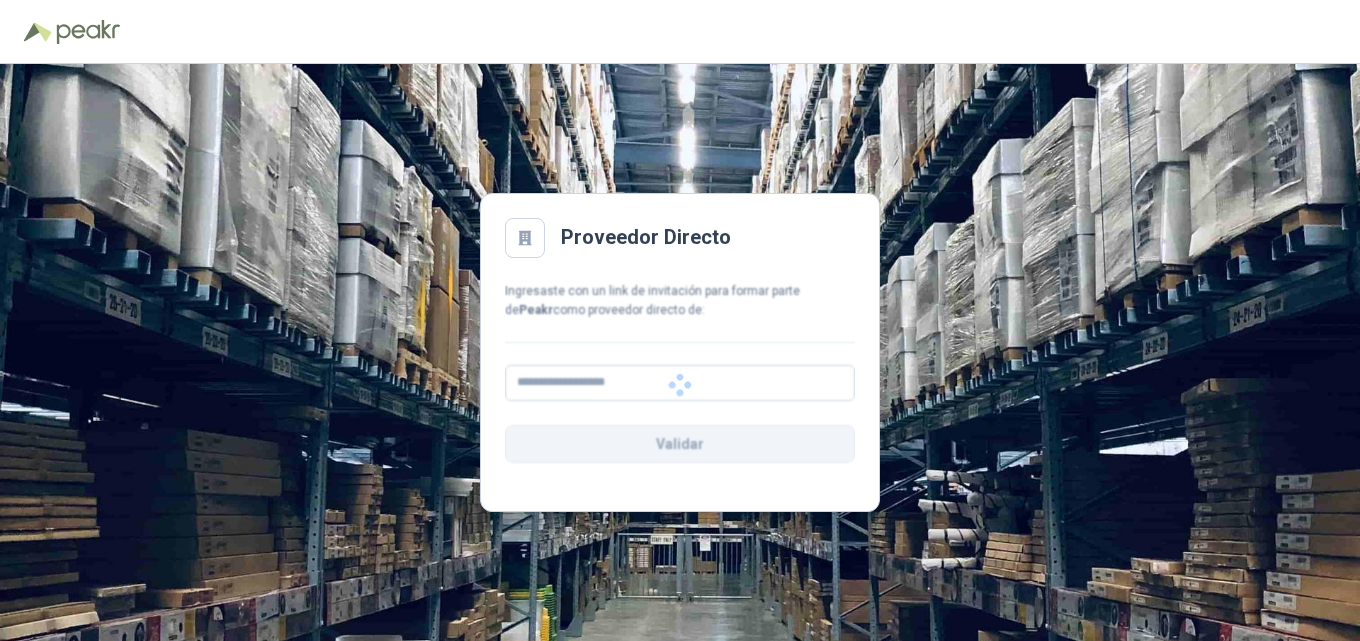 scroll, scrollTop: 0, scrollLeft: 0, axis: both 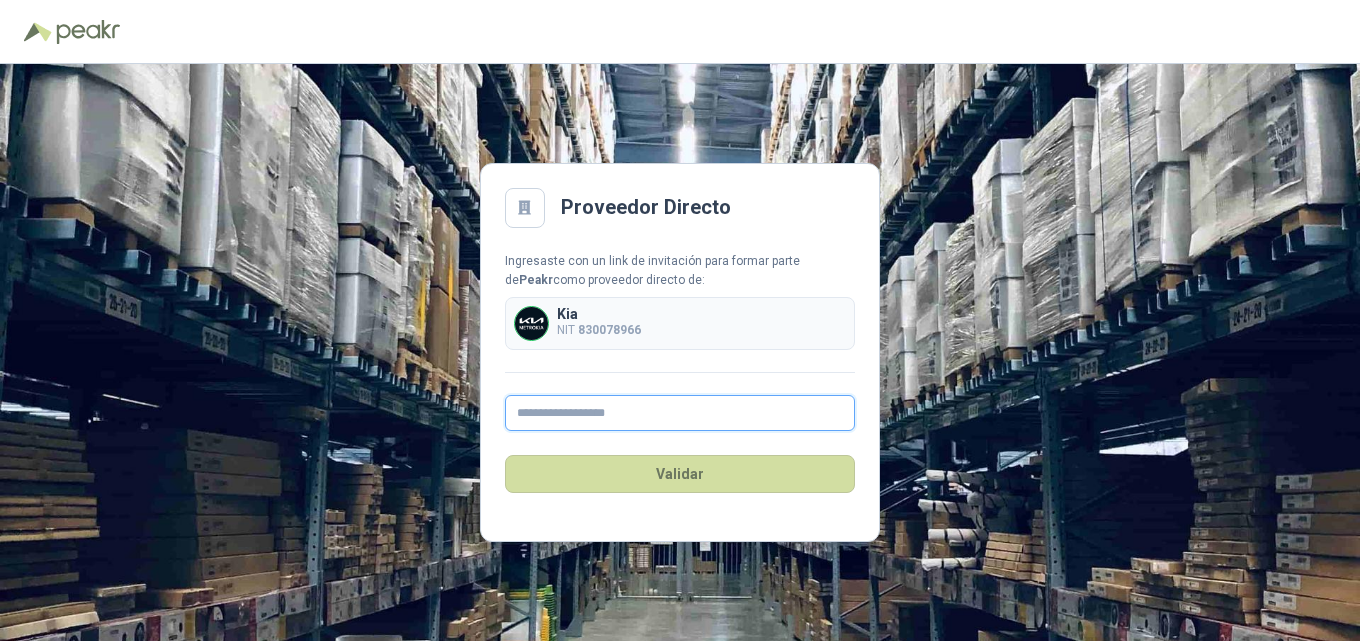 click at bounding box center (680, 413) 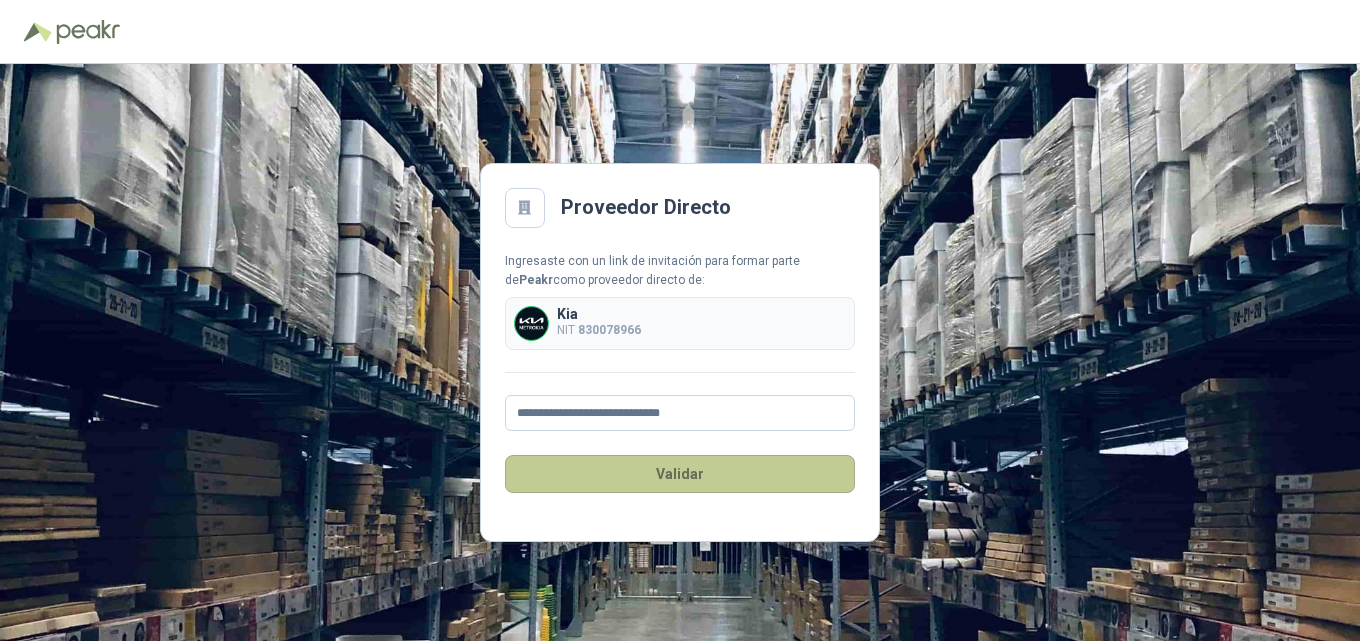 click on "Validar" at bounding box center (680, 474) 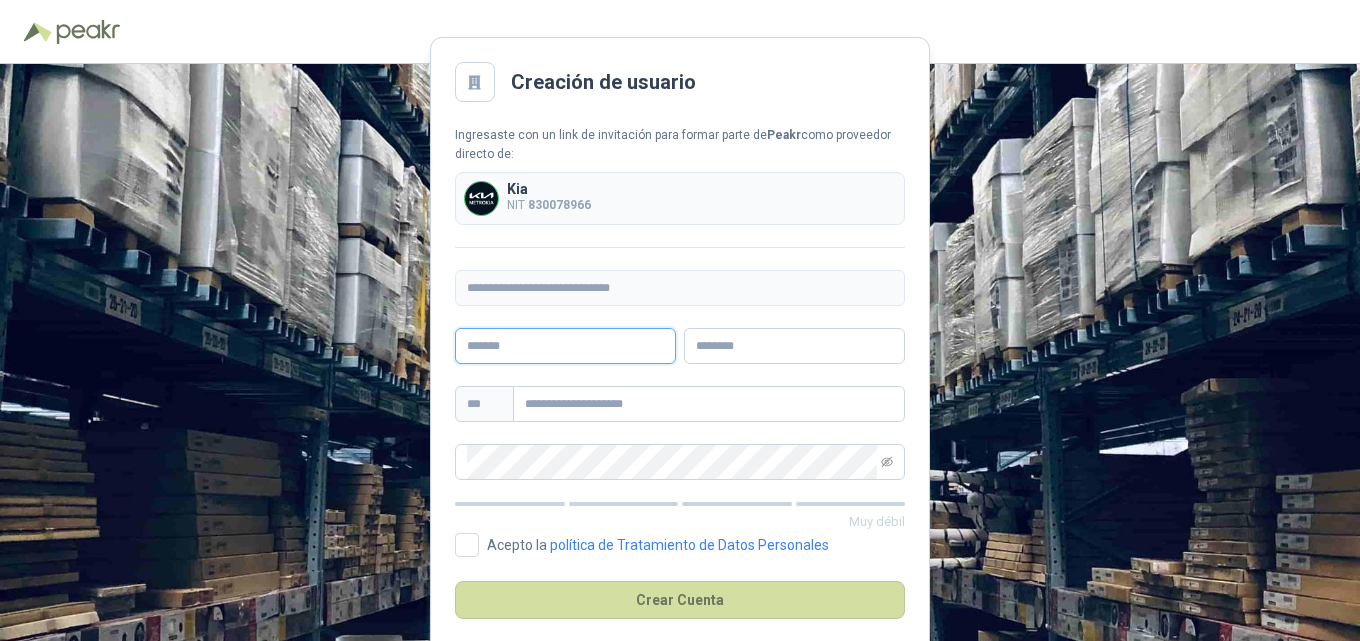 click at bounding box center (565, 346) 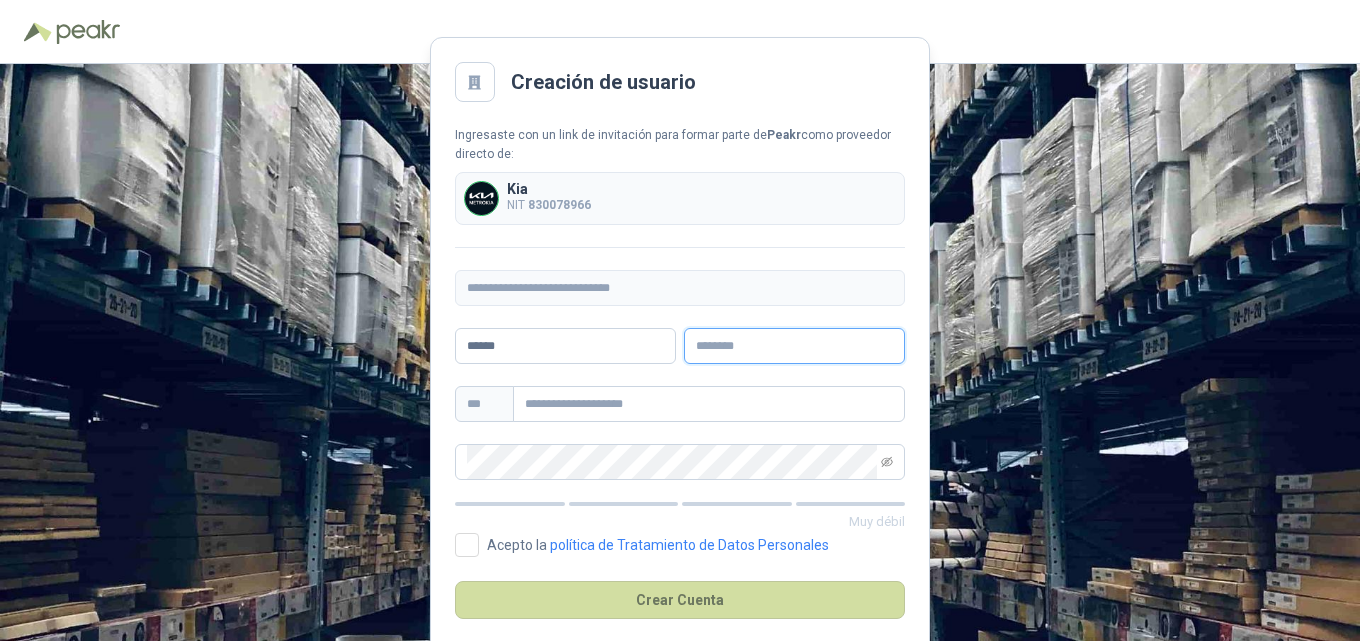 click at bounding box center [794, 346] 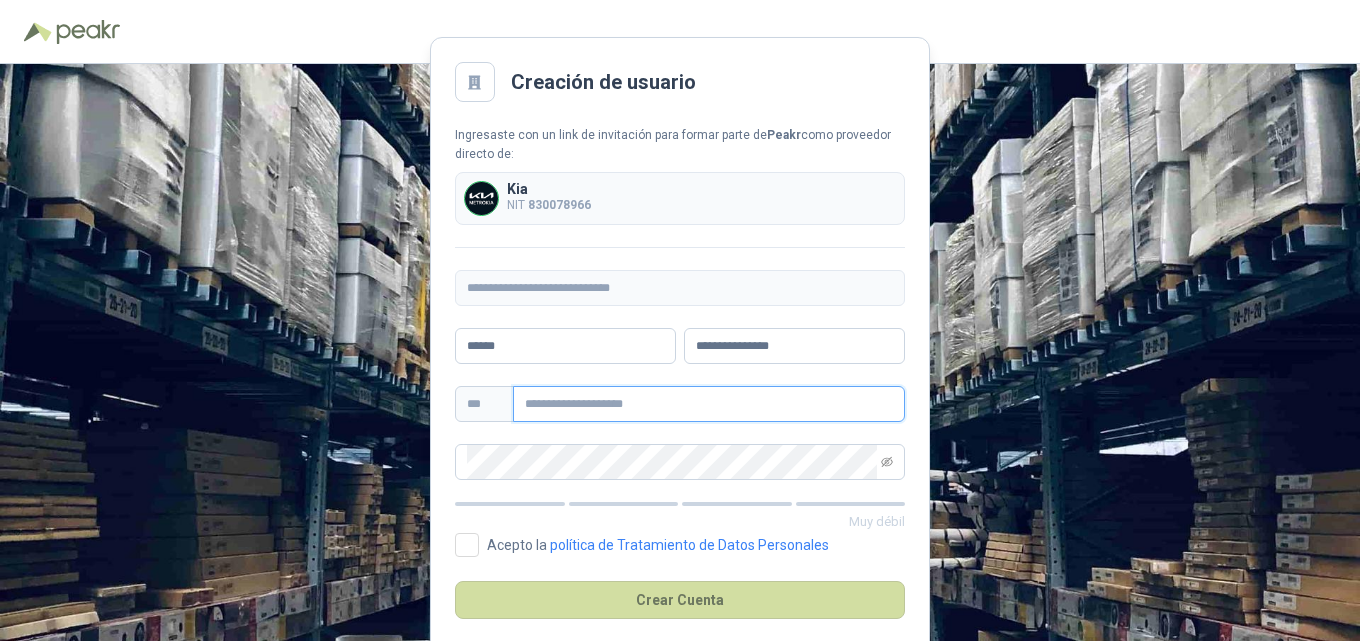 click at bounding box center [709, 404] 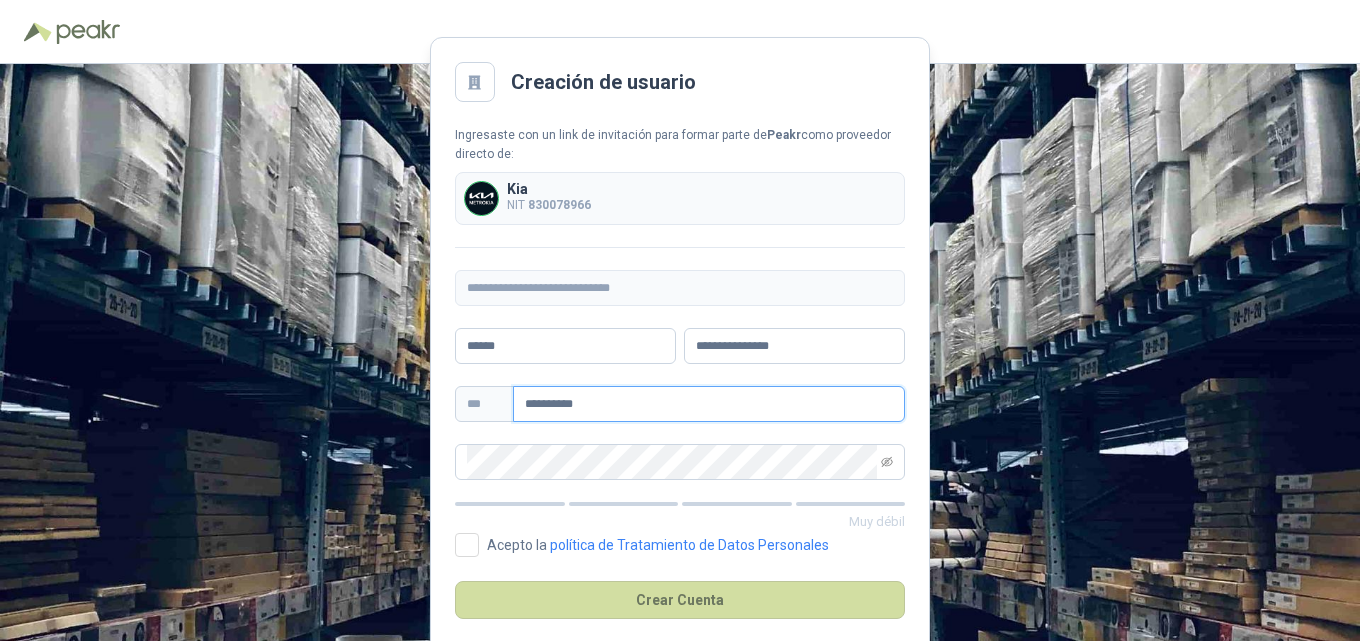 type on "**********" 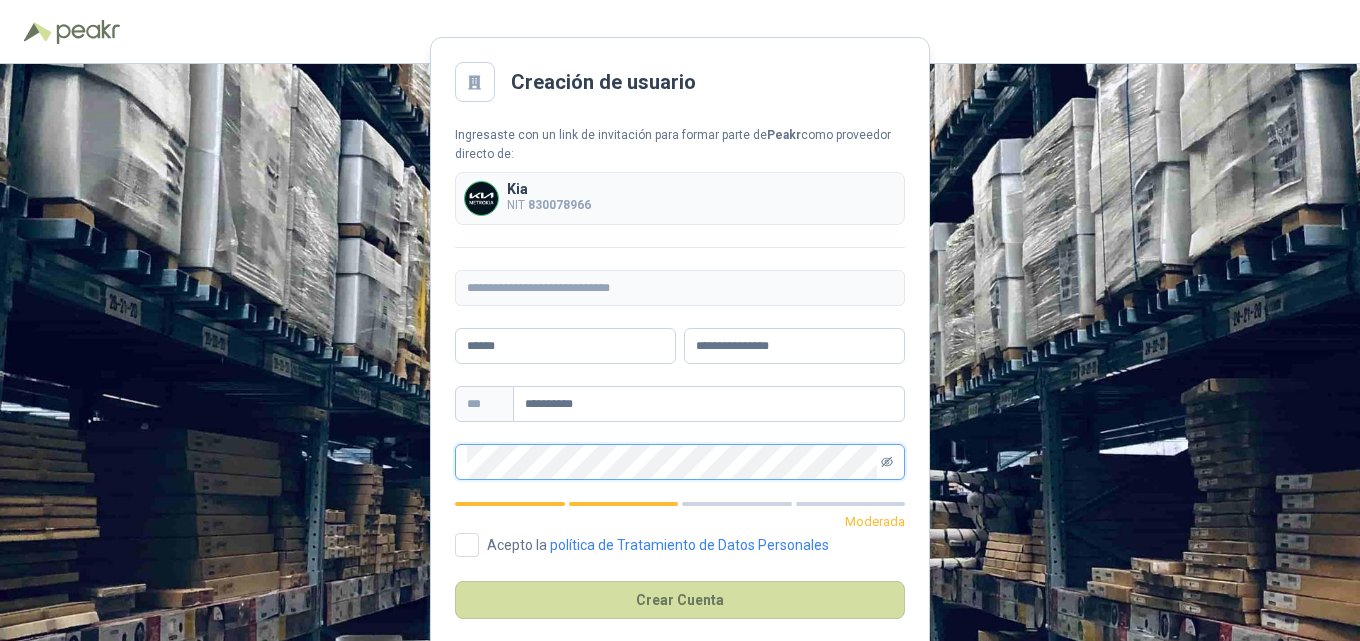 click 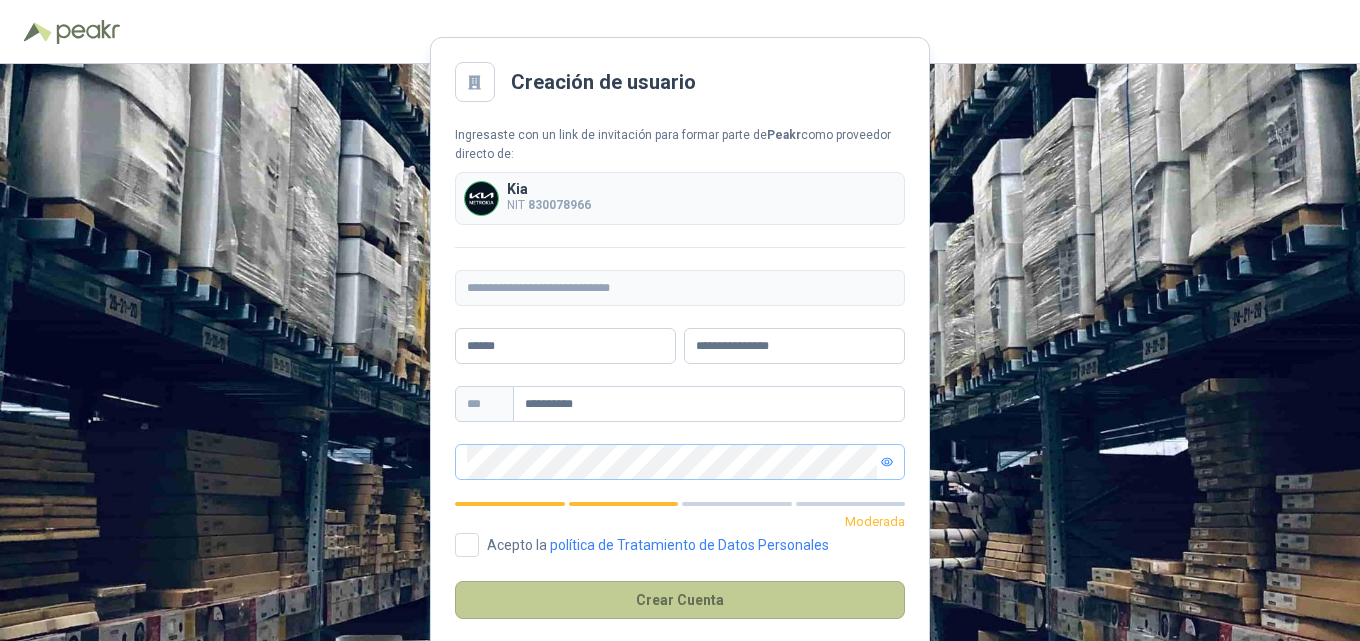 click on "Crear Cuenta" at bounding box center (680, 600) 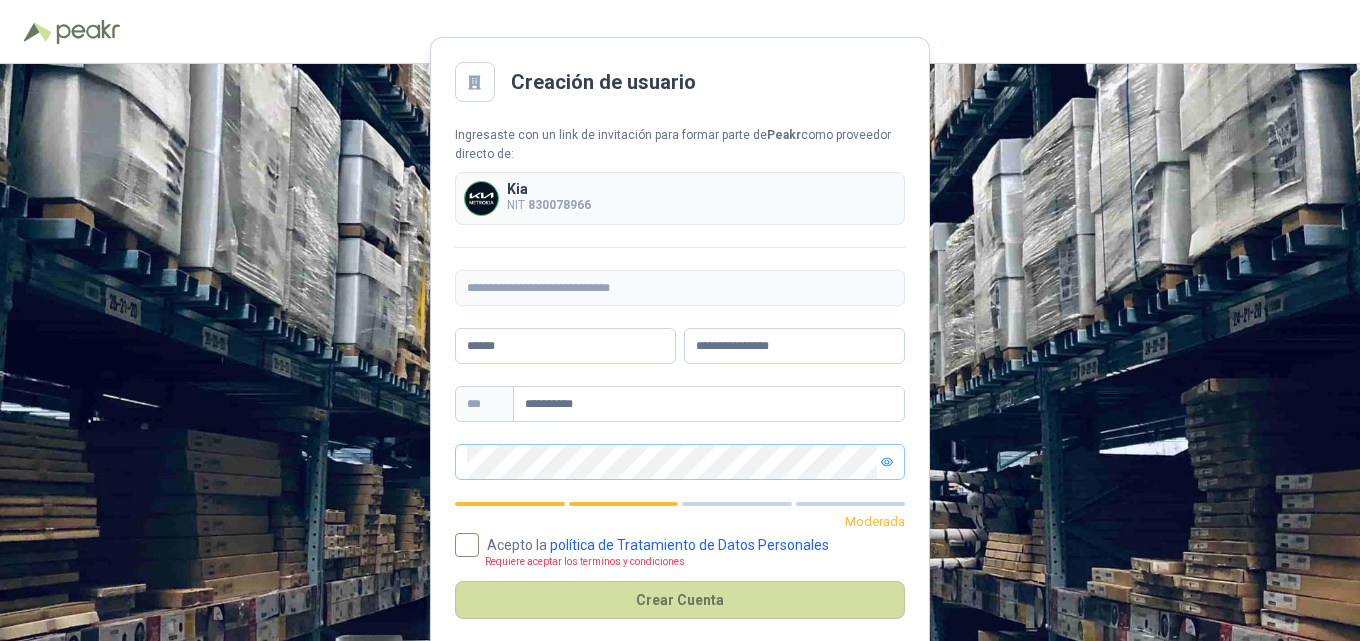 click on "política de Tratamiento de Datos Personales" at bounding box center (689, 545) 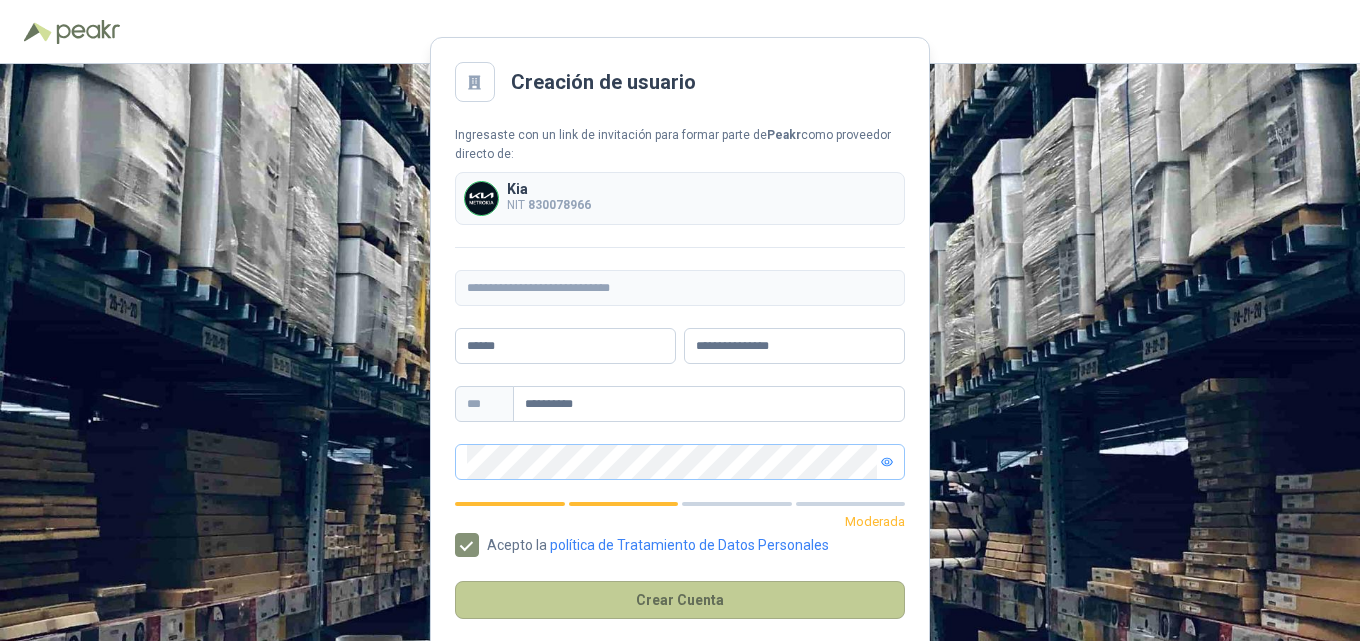 click on "Crear Cuenta" at bounding box center [680, 600] 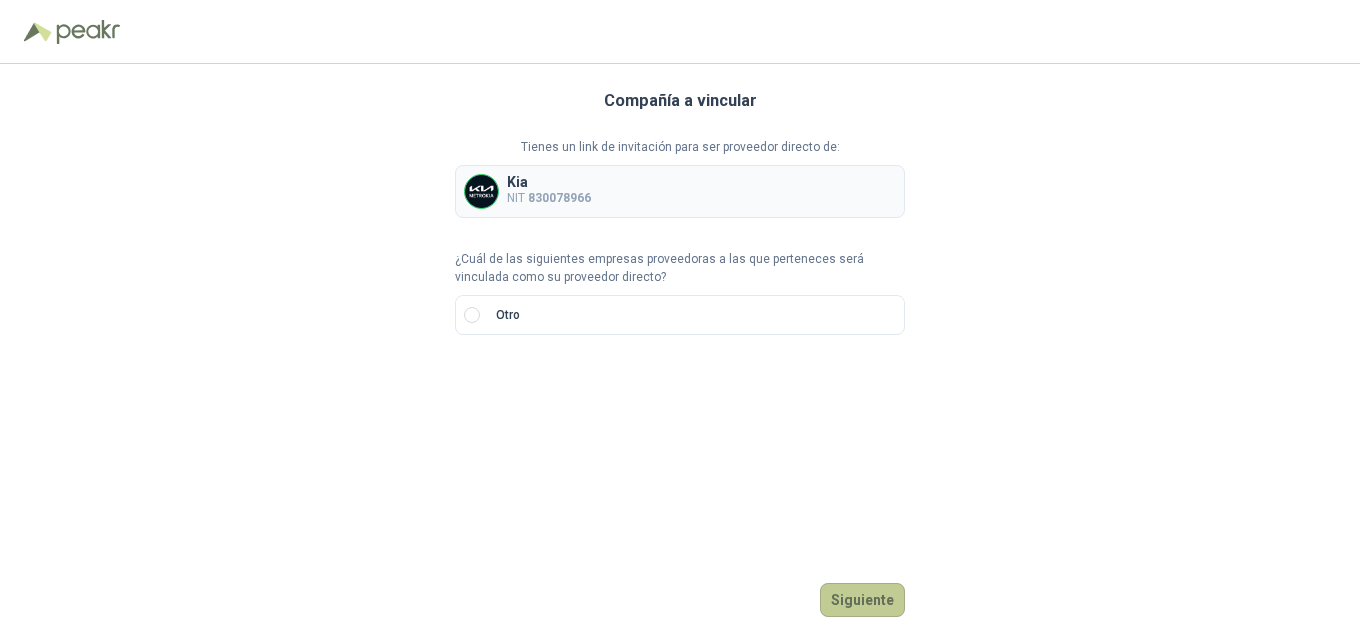 click on "Siguiente" at bounding box center (862, 600) 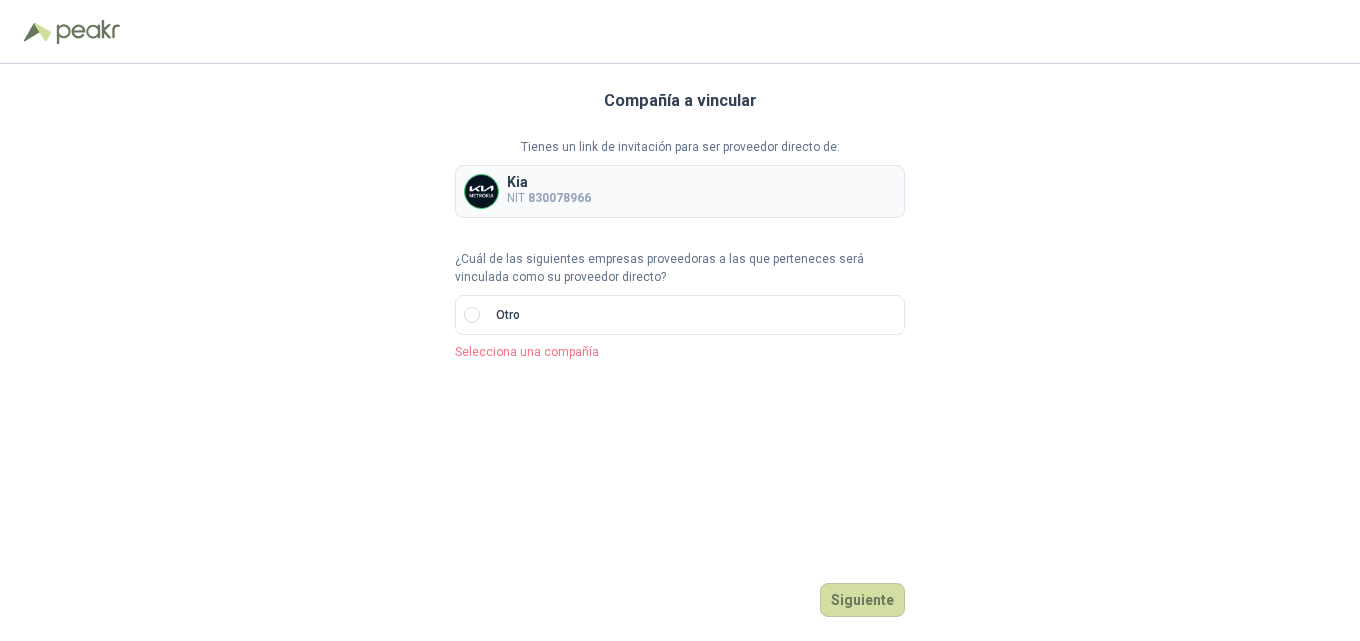 click at bounding box center (481, 191) 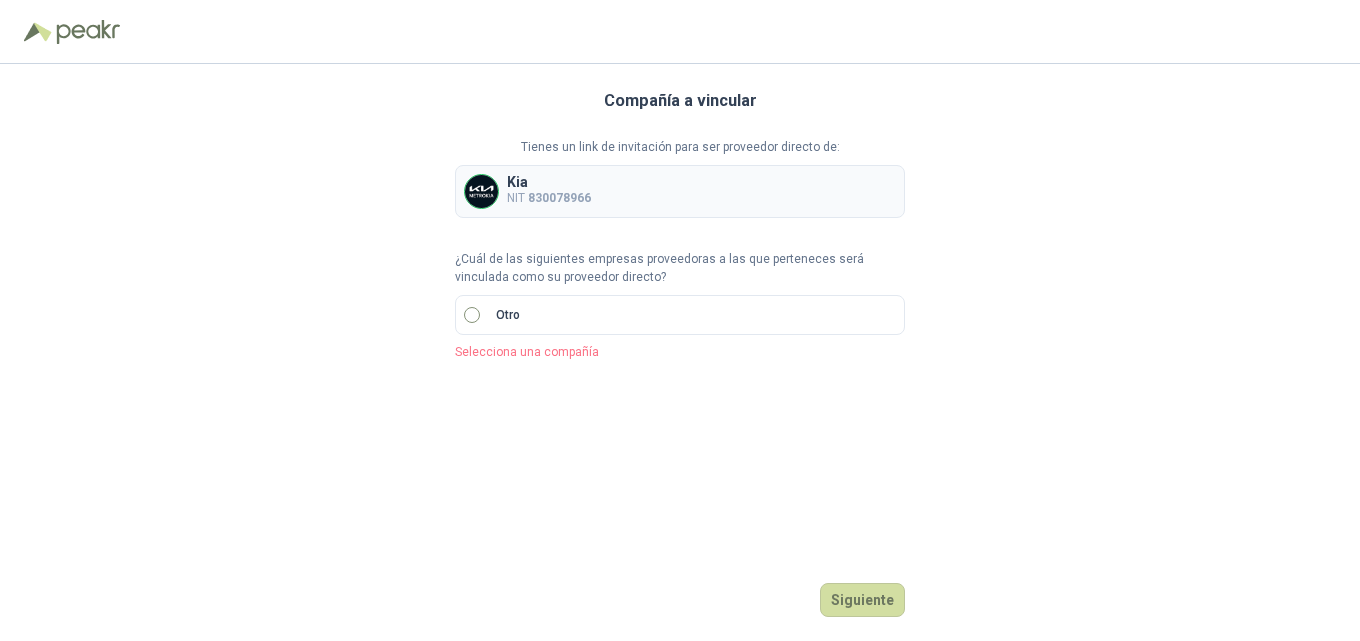 click on "Otro" at bounding box center (680, 315) 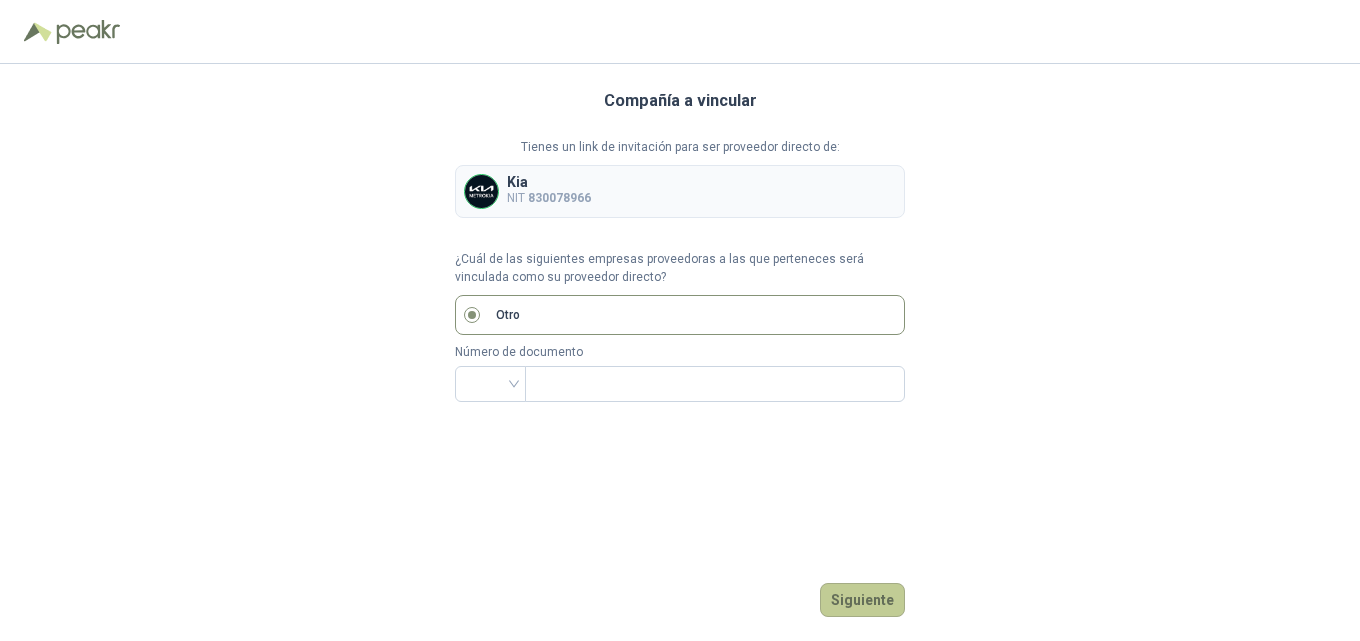 click on "Siguiente" at bounding box center (862, 600) 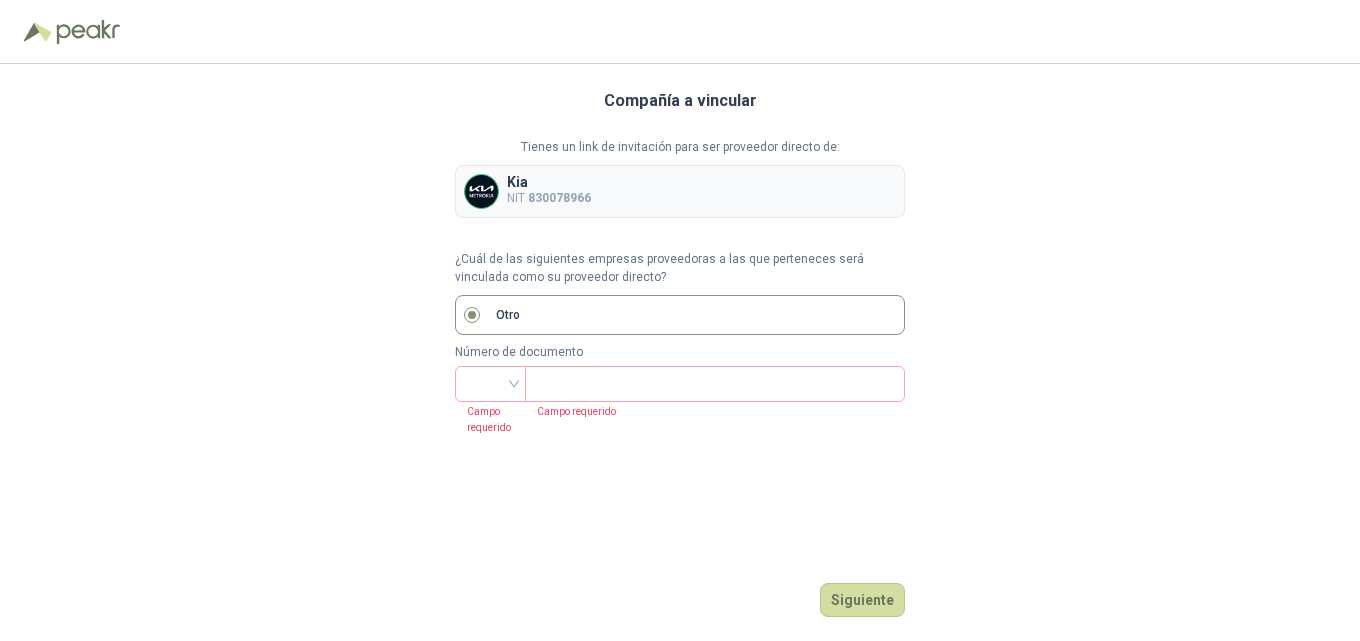 click on "Compañía a vincular Tienes un link de invitación para ser proveedor directo de: Kia NIT   830078966 ¿Cuál de las siguientes empresas proveedoras a las que perteneces será vinculada como su proveedor directo? Otro Número de documento Campo requerido   Campo requerido Siguiente" at bounding box center [680, 352] 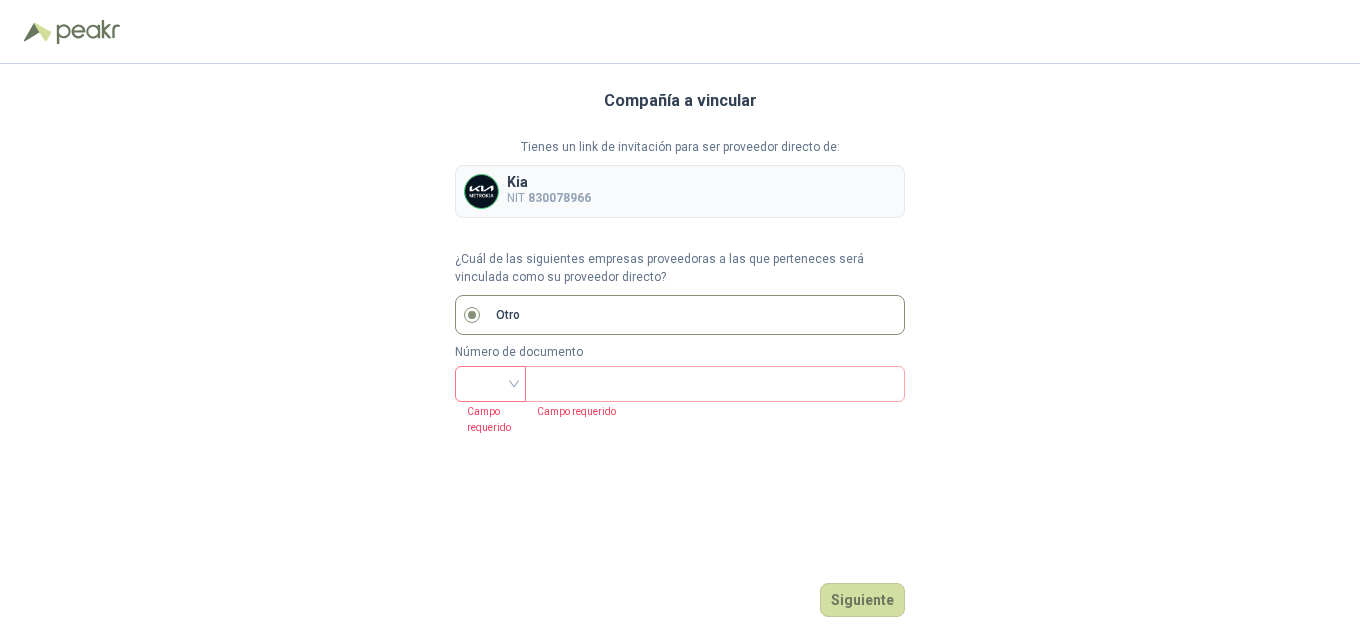 click at bounding box center (490, 382) 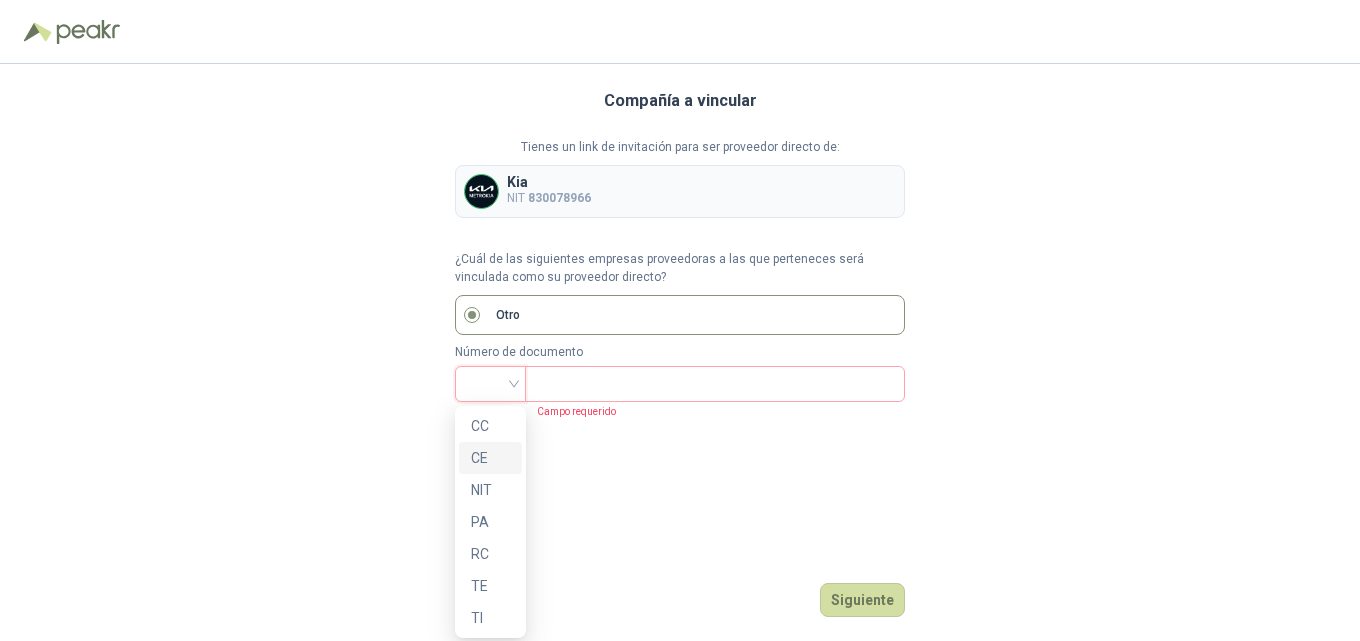 click on "Compañía a vincular Tienes un link de invitación para ser proveedor directo de: Kia NIT   830078966 ¿Cuál de las siguientes empresas proveedoras a las que perteneces será vinculada como su proveedor directo? Otro Número de documento Campo requerido   Campo requerido Siguiente" at bounding box center (680, 352) 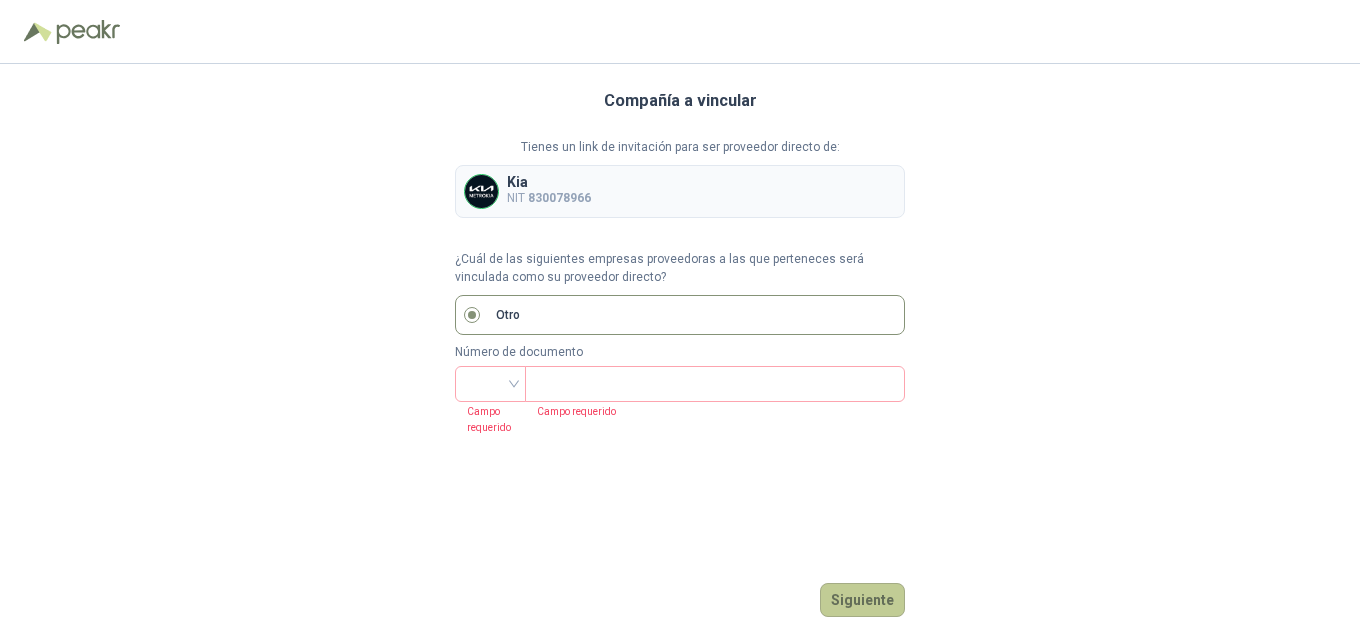 click on "Siguiente" at bounding box center (862, 600) 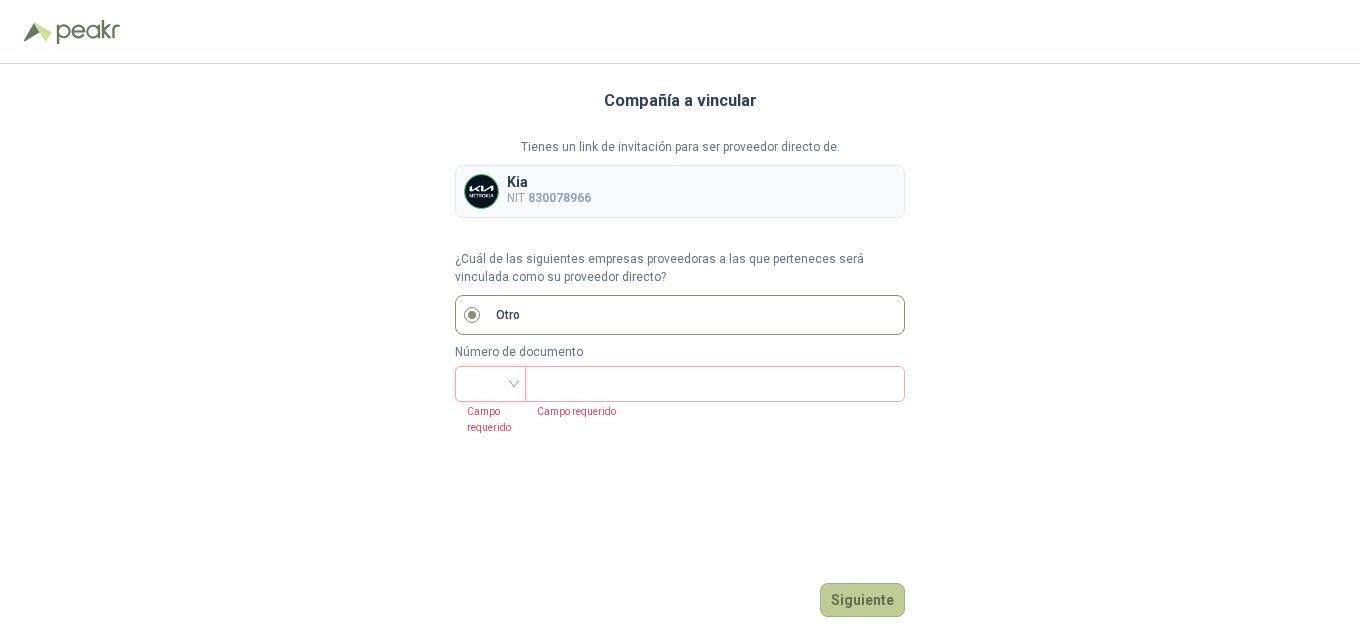 click on "Siguiente" at bounding box center [862, 600] 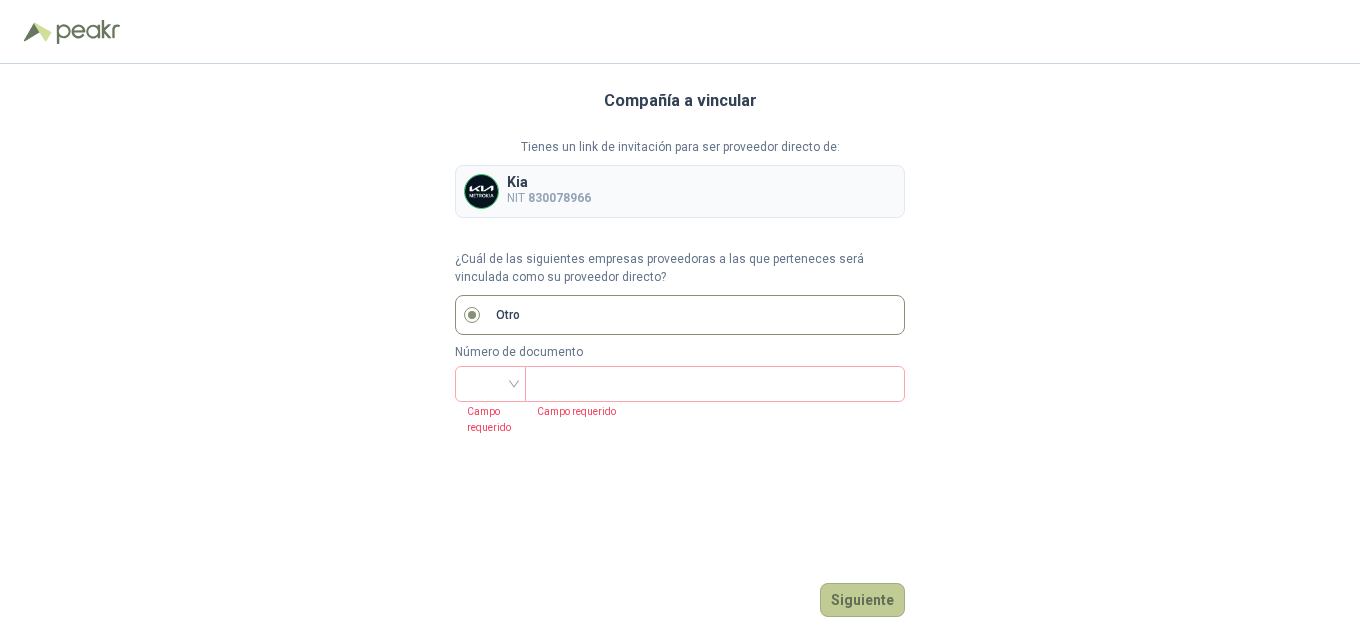 click on "Siguiente" at bounding box center (862, 600) 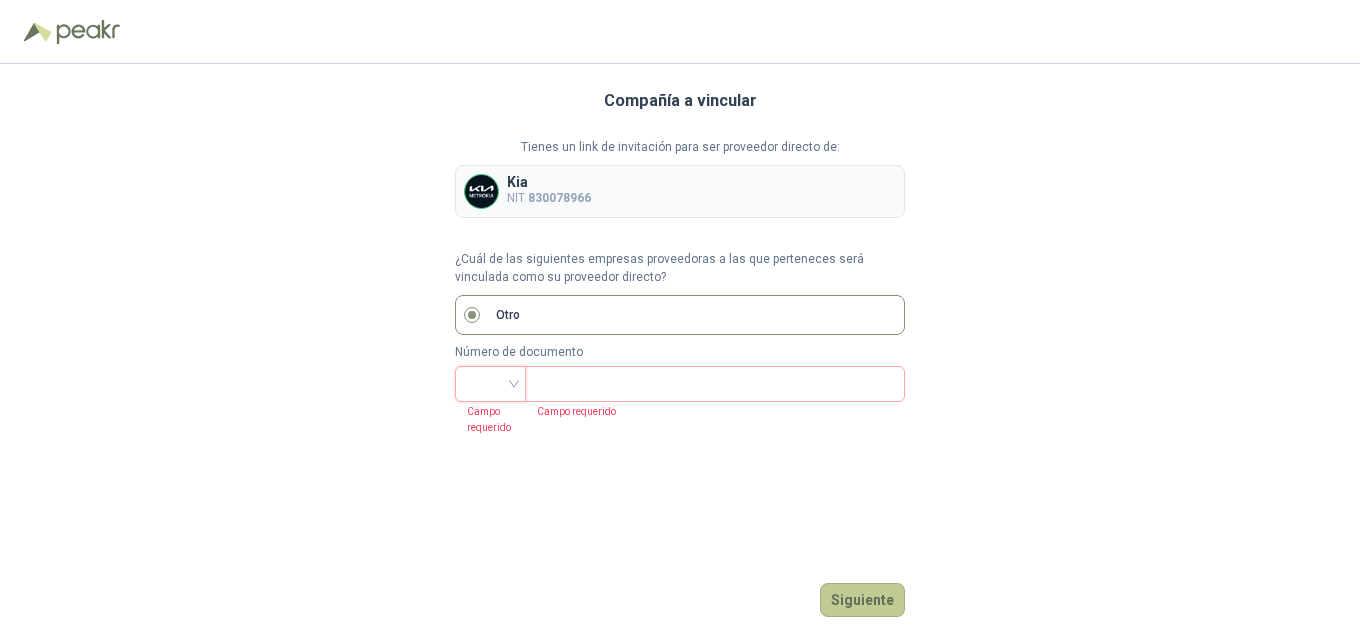 click on "Siguiente" at bounding box center (862, 600) 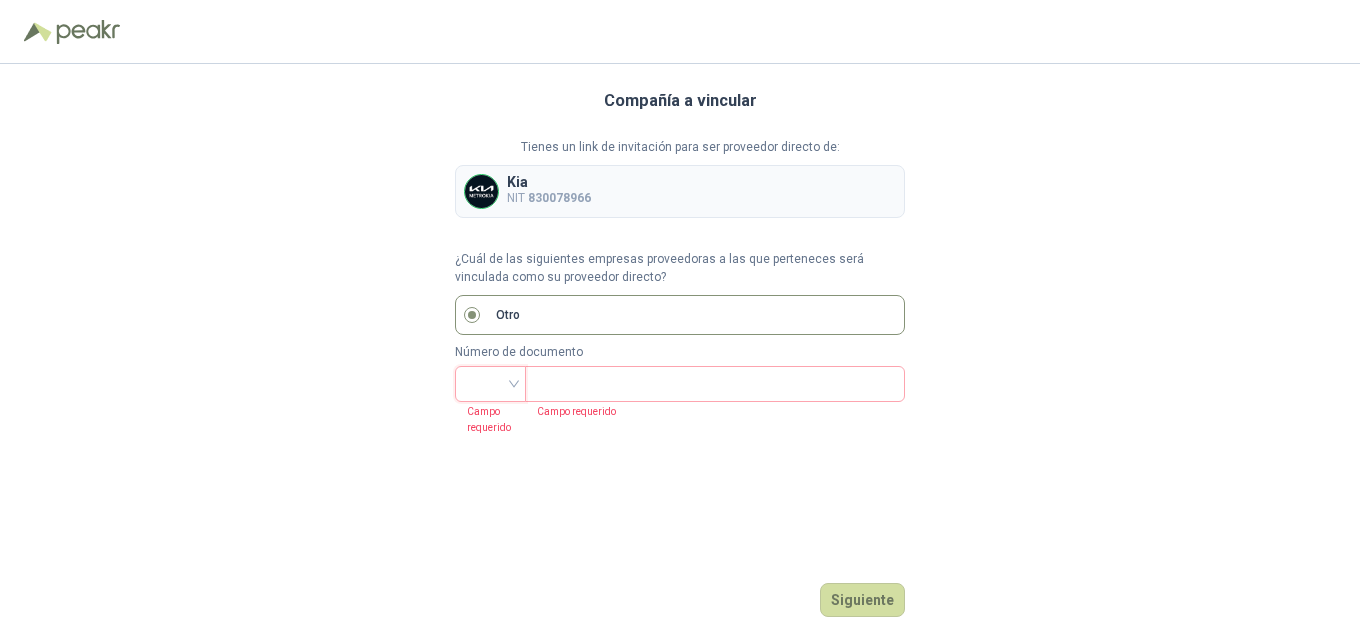 click at bounding box center [490, 384] 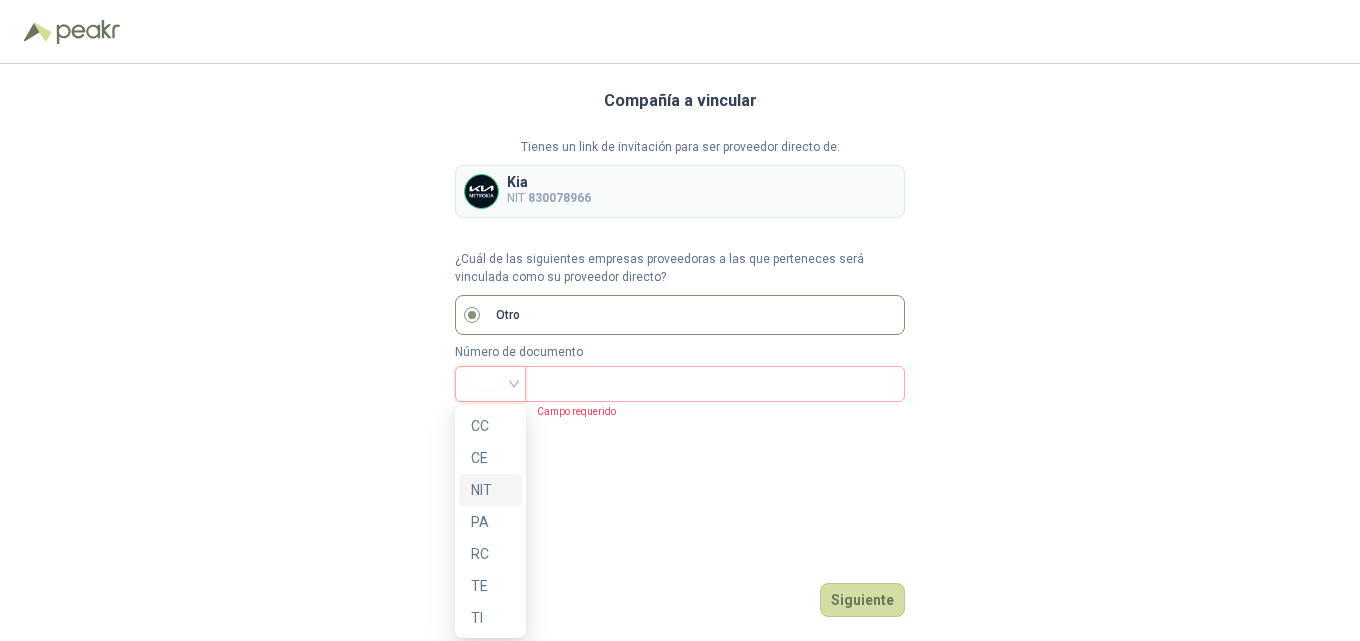 click on "NIT" at bounding box center [490, 490] 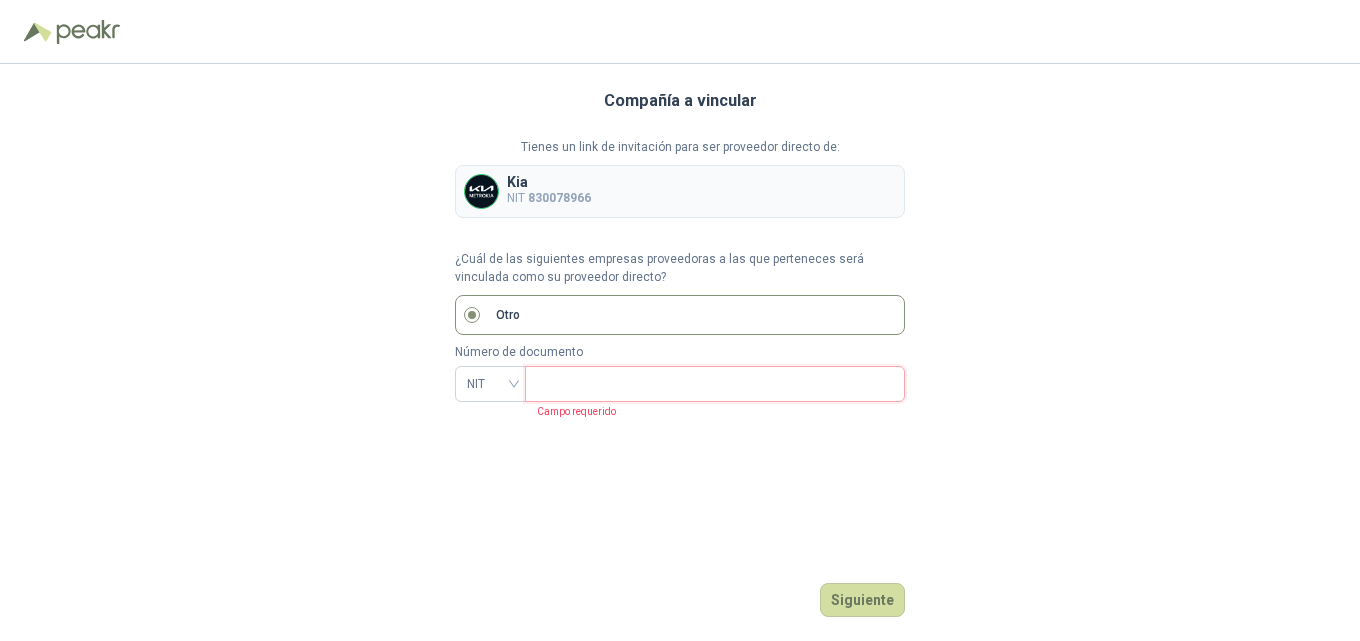 click at bounding box center [713, 384] 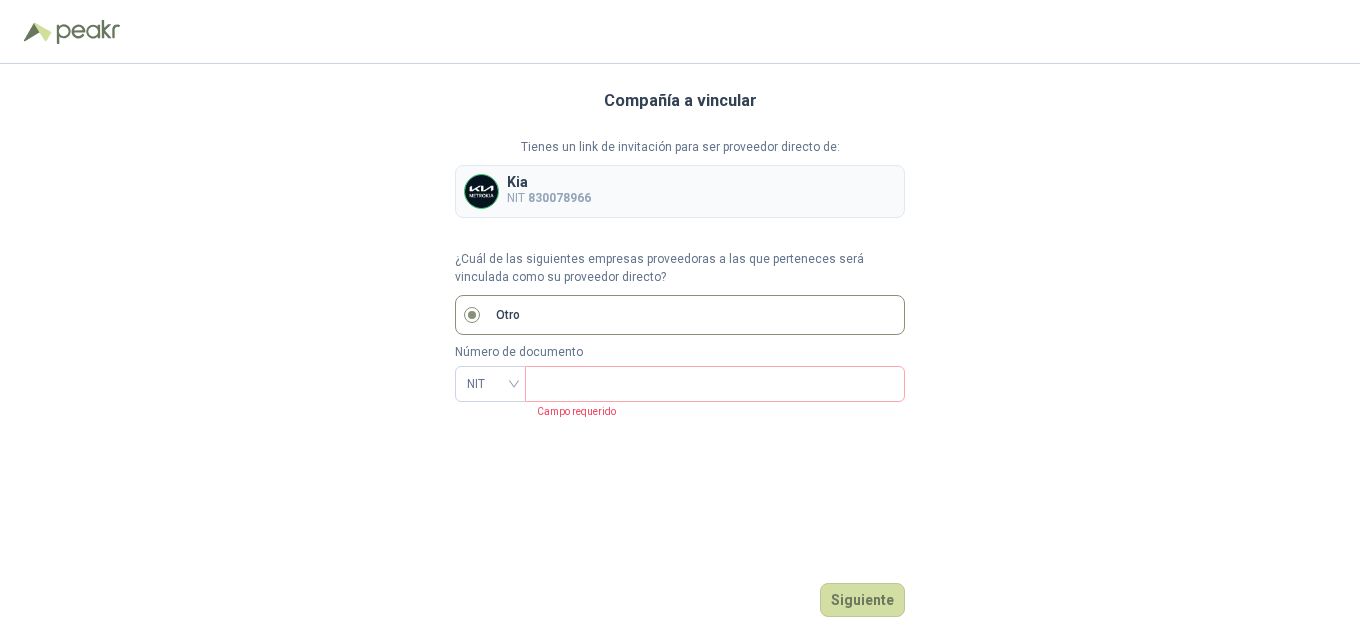 click on "Compañía a vincular Tienes un link de invitación para ser proveedor directo de: Kia NIT   830078966 ¿Cuál de las siguientes empresas proveedoras a las que perteneces será vinculada como su proveedor directo? Otro Número de documento NIT   Campo requerido Siguiente" at bounding box center (680, 352) 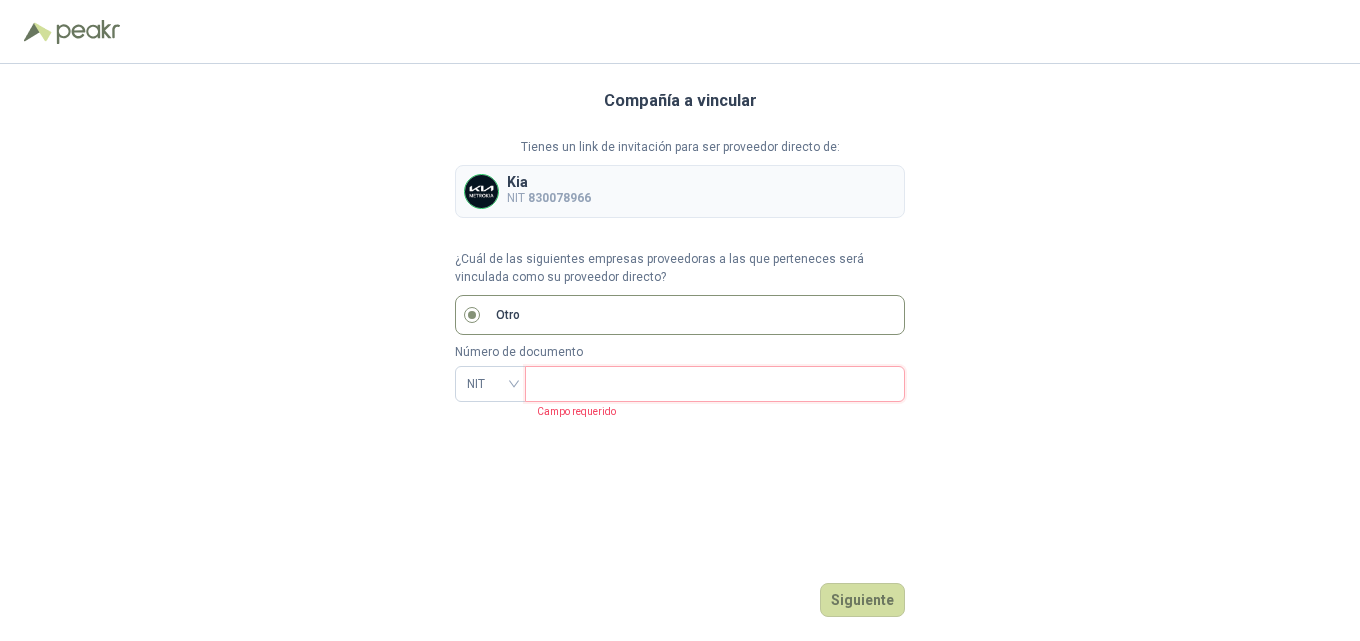 click at bounding box center [713, 384] 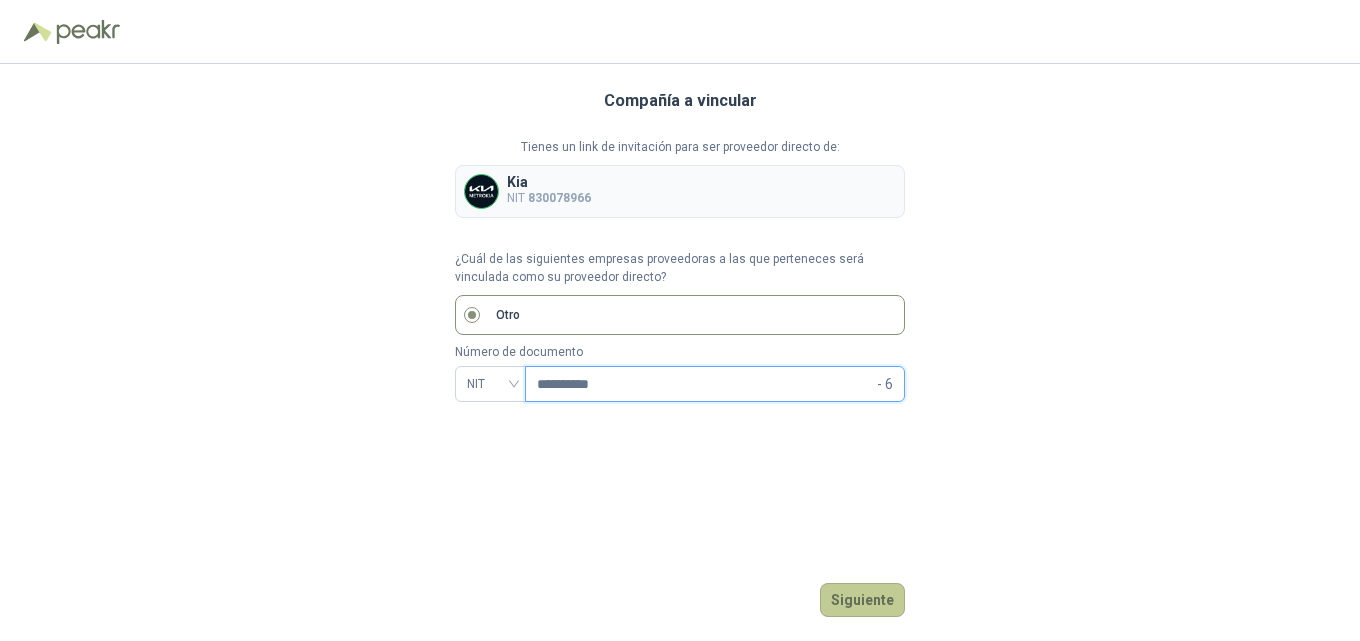 type on "**********" 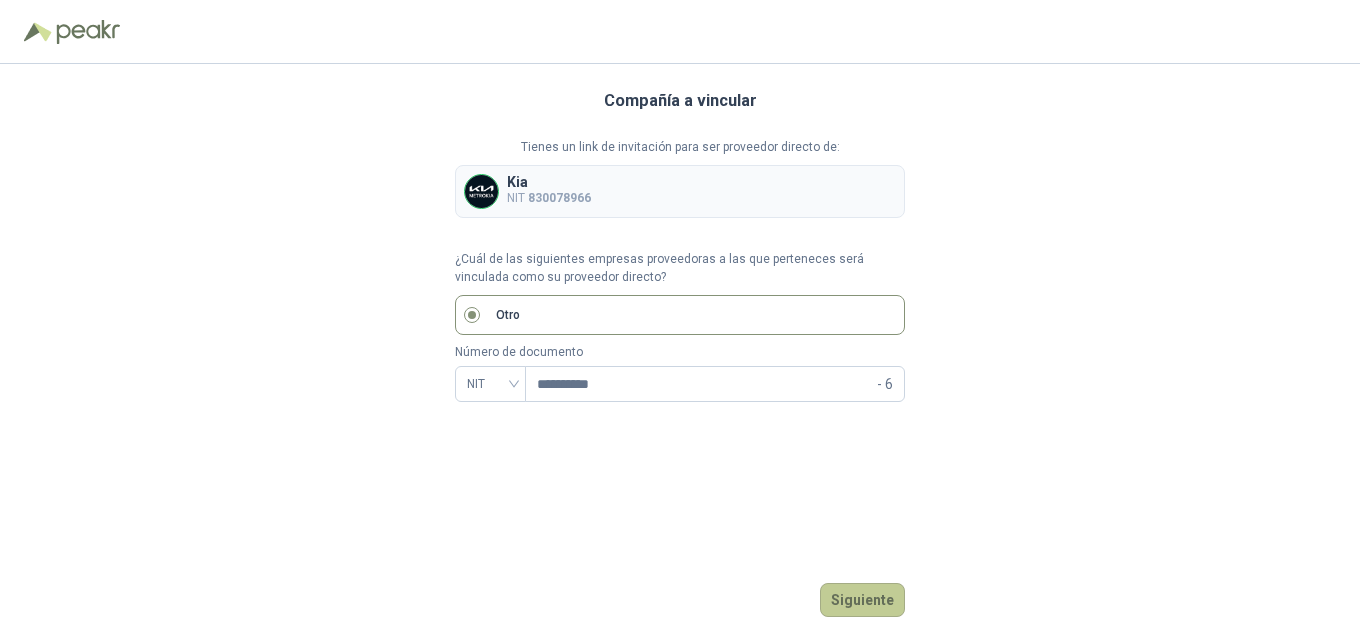 click on "Siguiente" at bounding box center [862, 600] 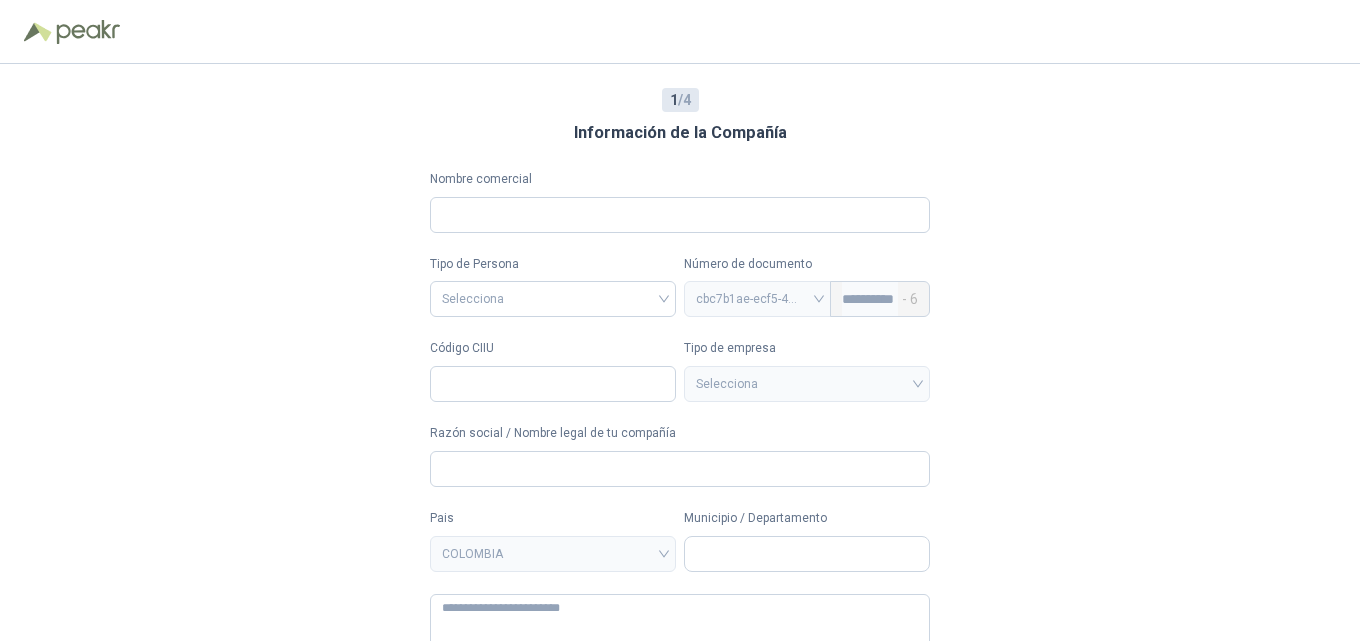 type 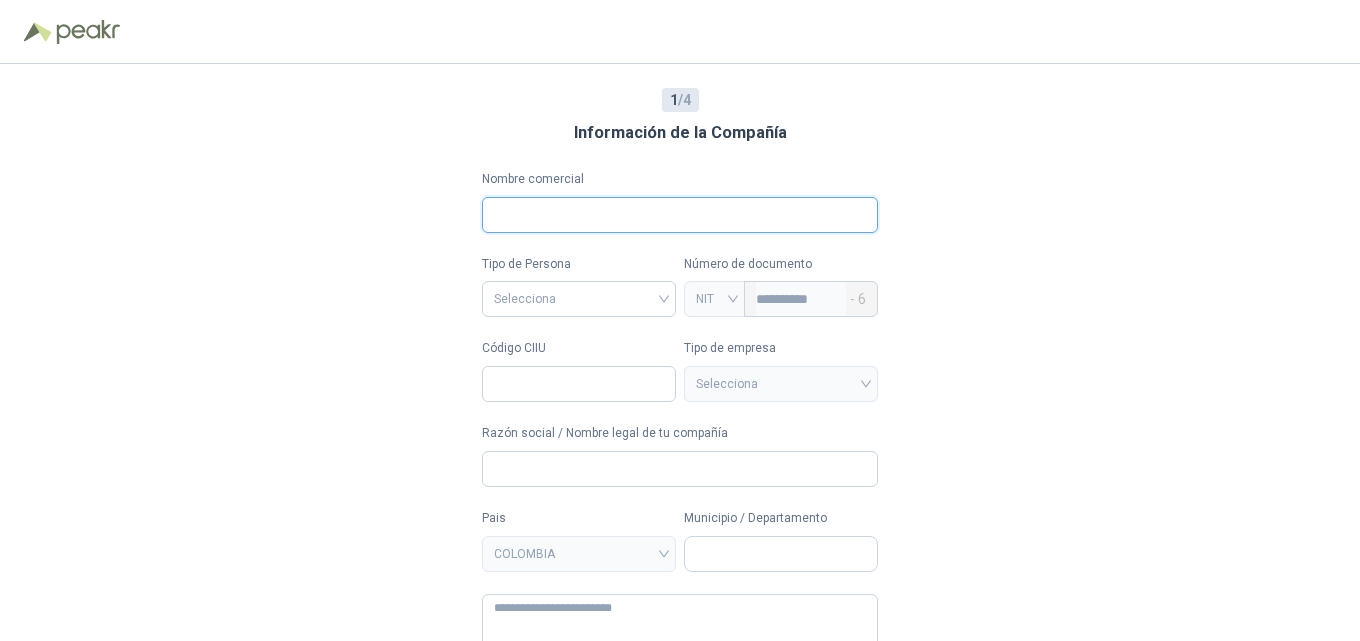 click on "Nombre comercial" at bounding box center (680, 215) 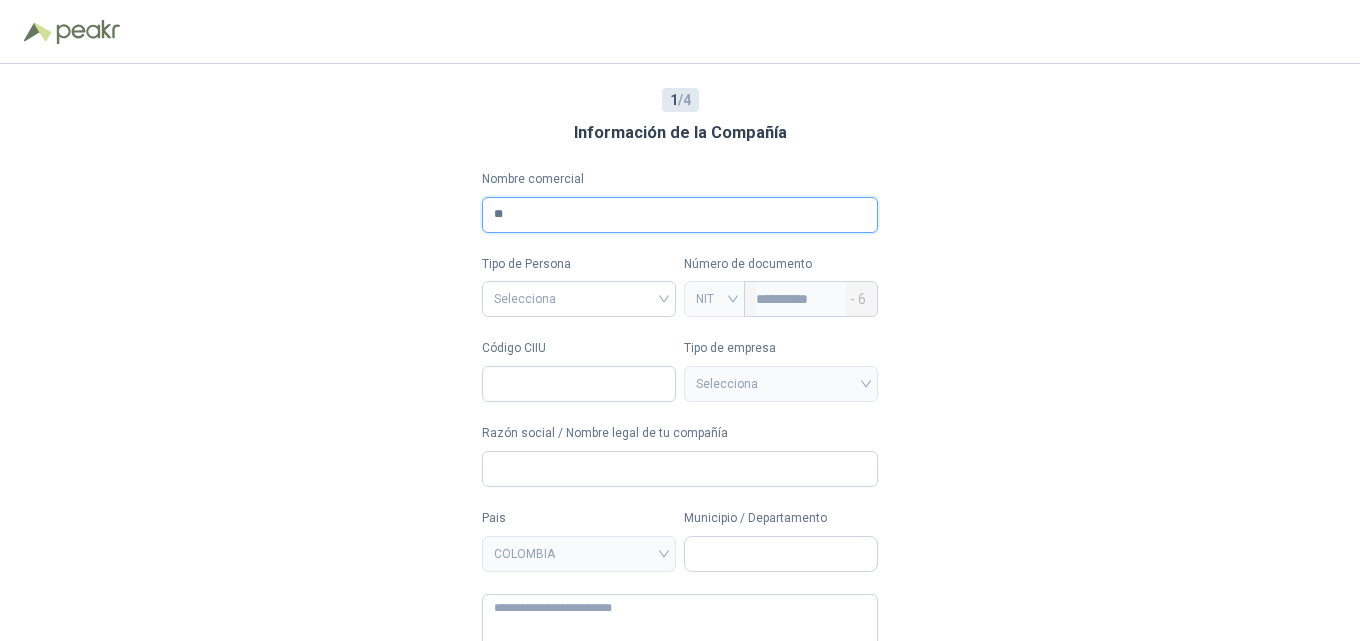 type on "*" 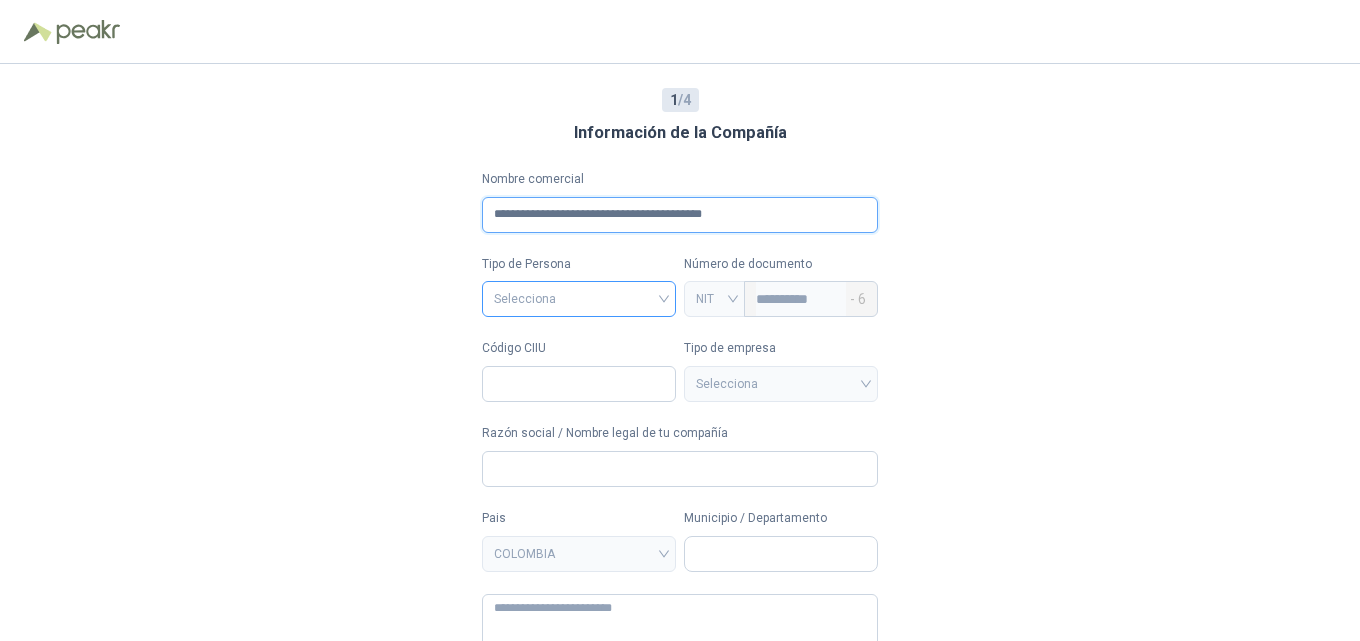 click on "Selecciona" at bounding box center (579, 299) 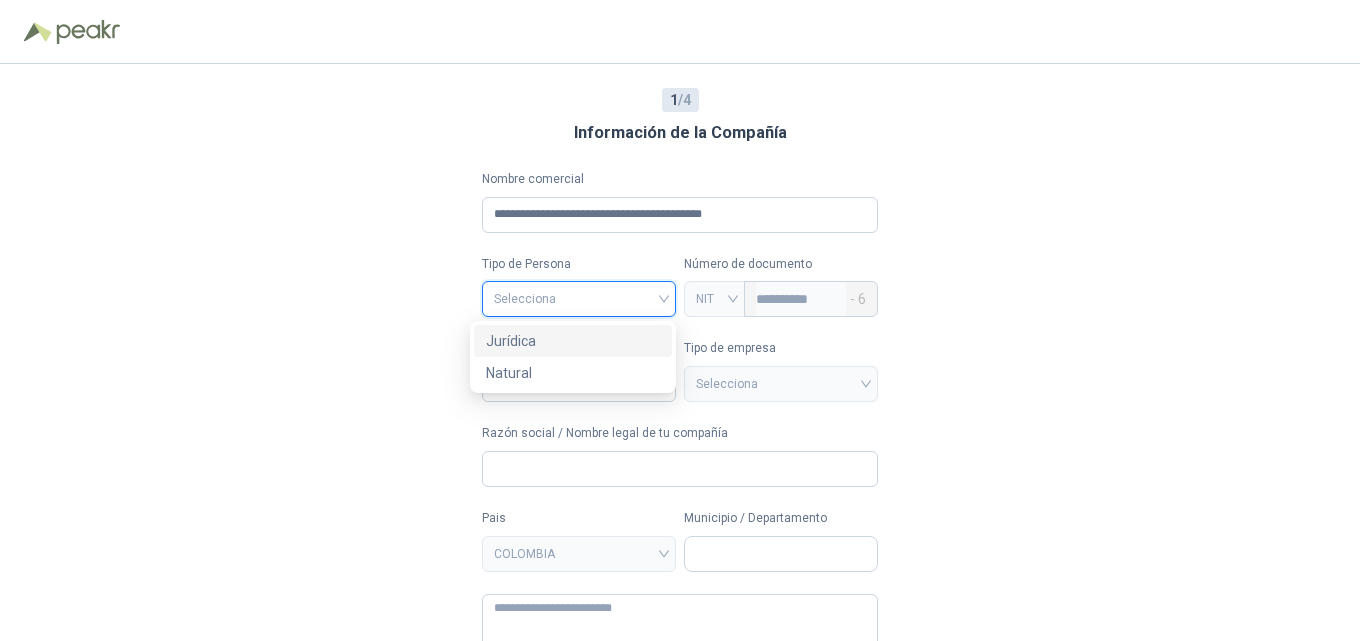 click on "Jurídica" at bounding box center [573, 341] 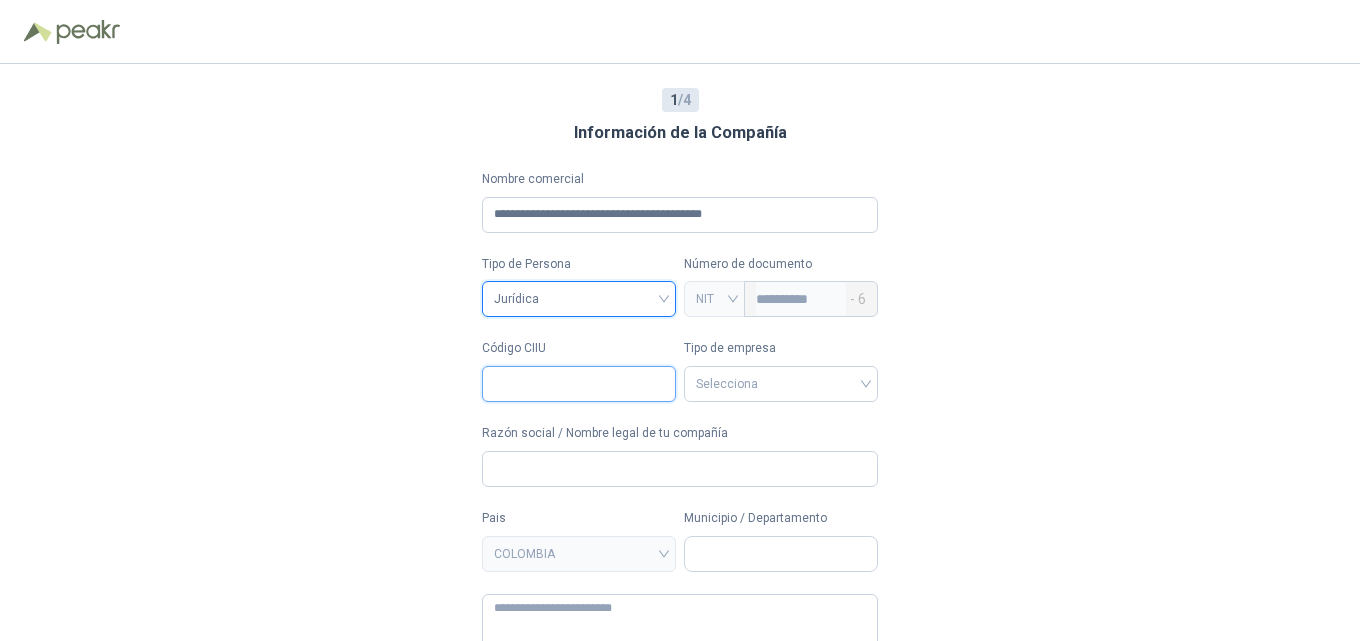 click on "Código CIIU" at bounding box center [579, 384] 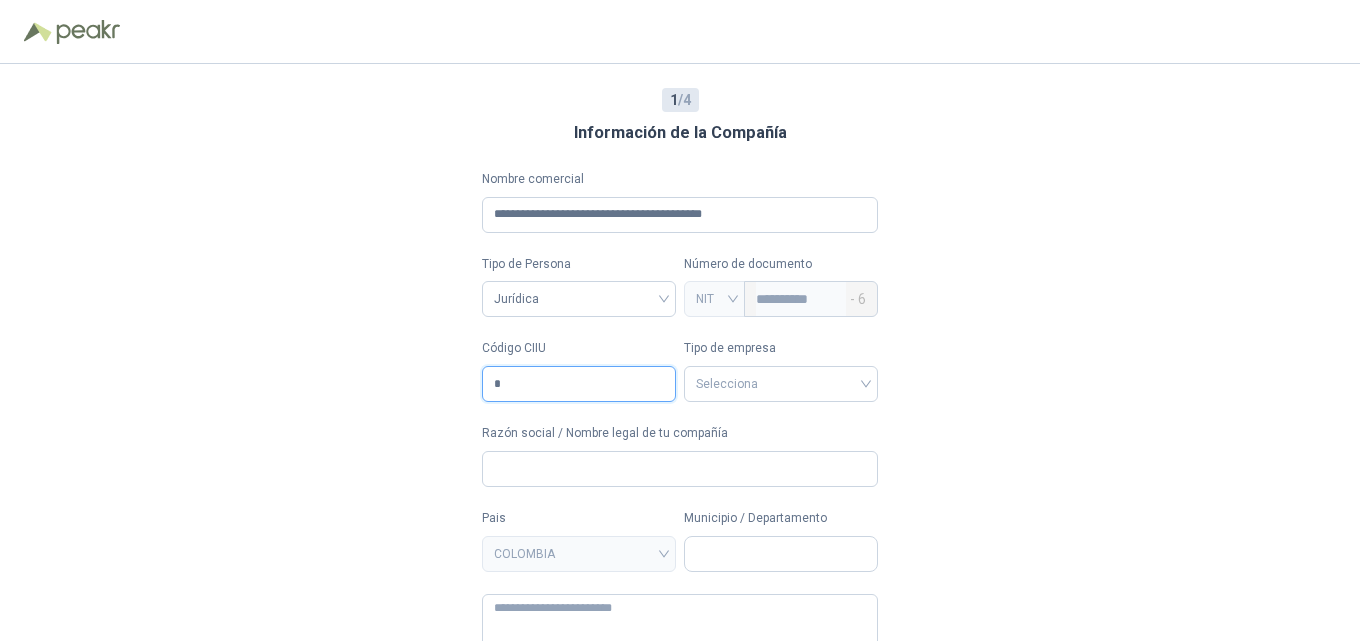 type on "*" 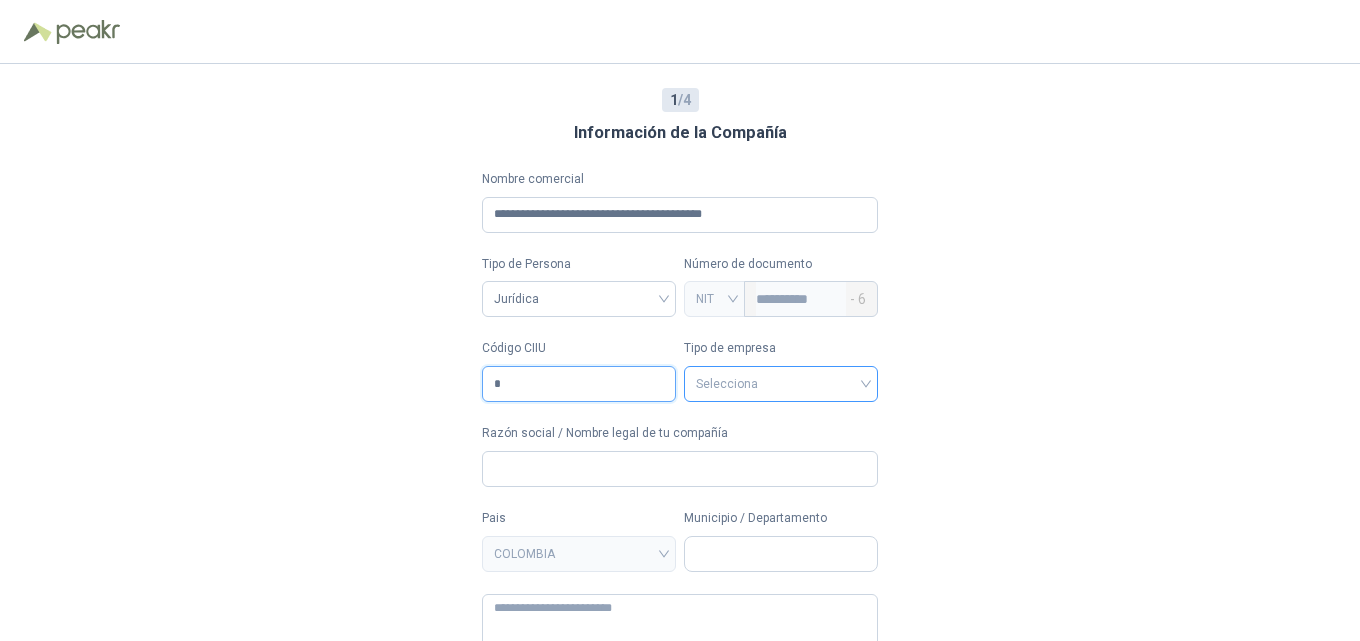 click on "Selecciona" at bounding box center (781, 384) 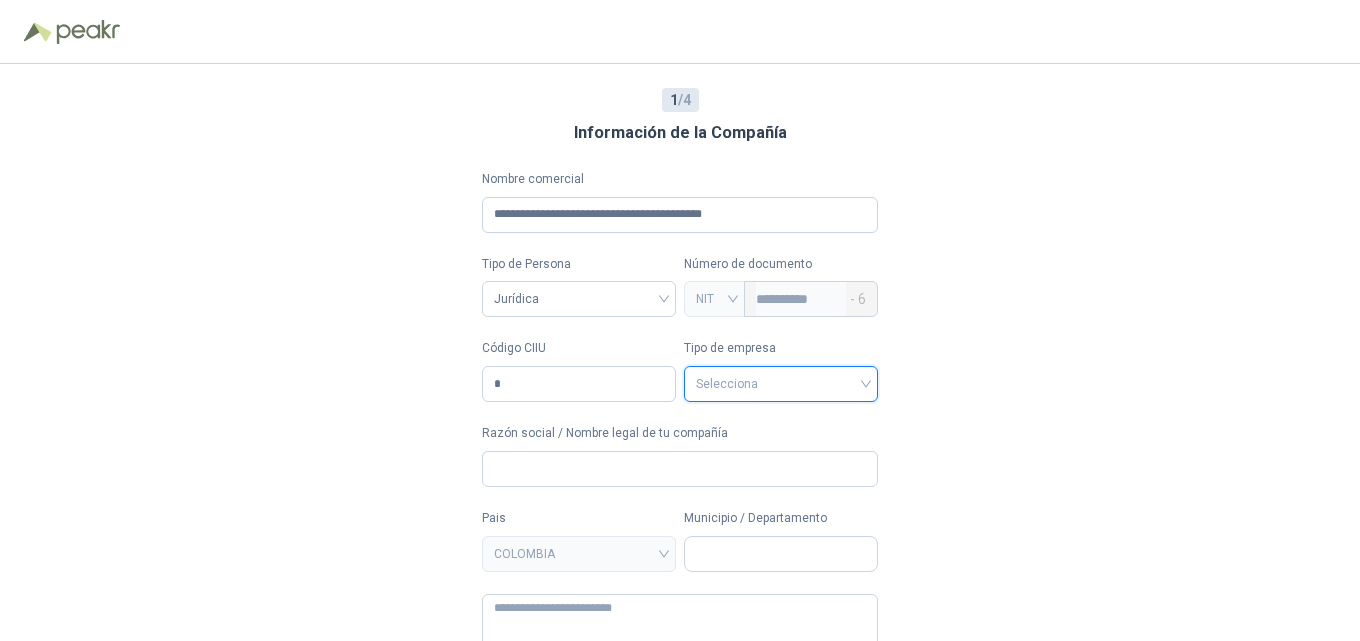 scroll, scrollTop: 78, scrollLeft: 0, axis: vertical 